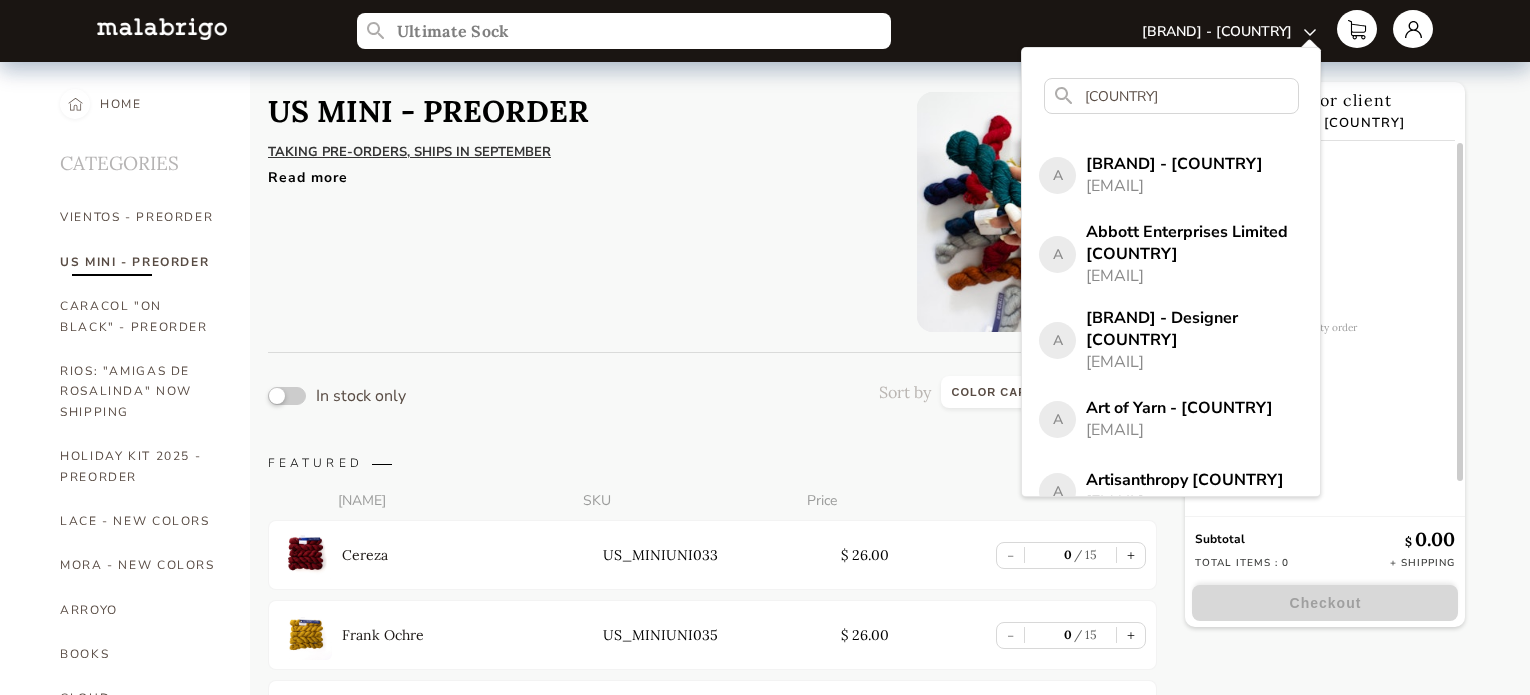 select on "INDEX" 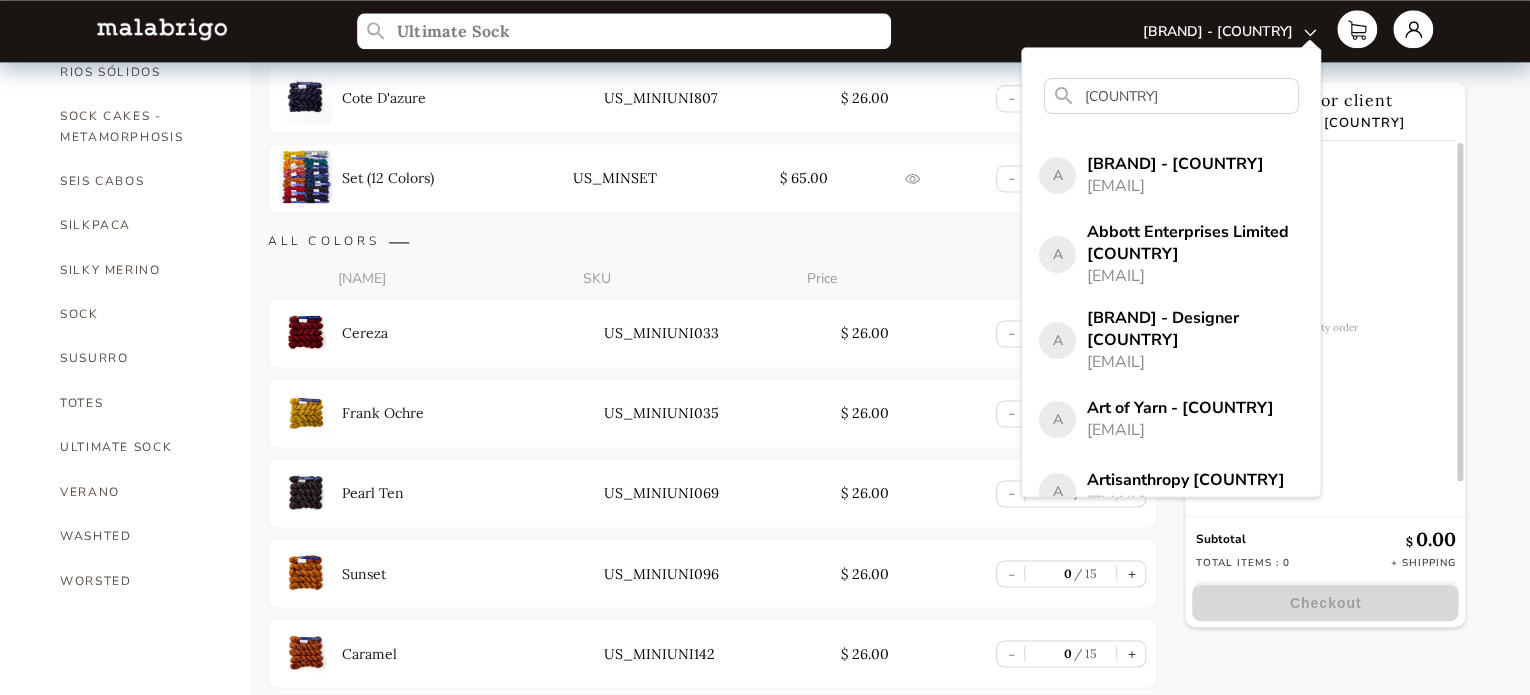 scroll, scrollTop: 8102, scrollLeft: 0, axis: vertical 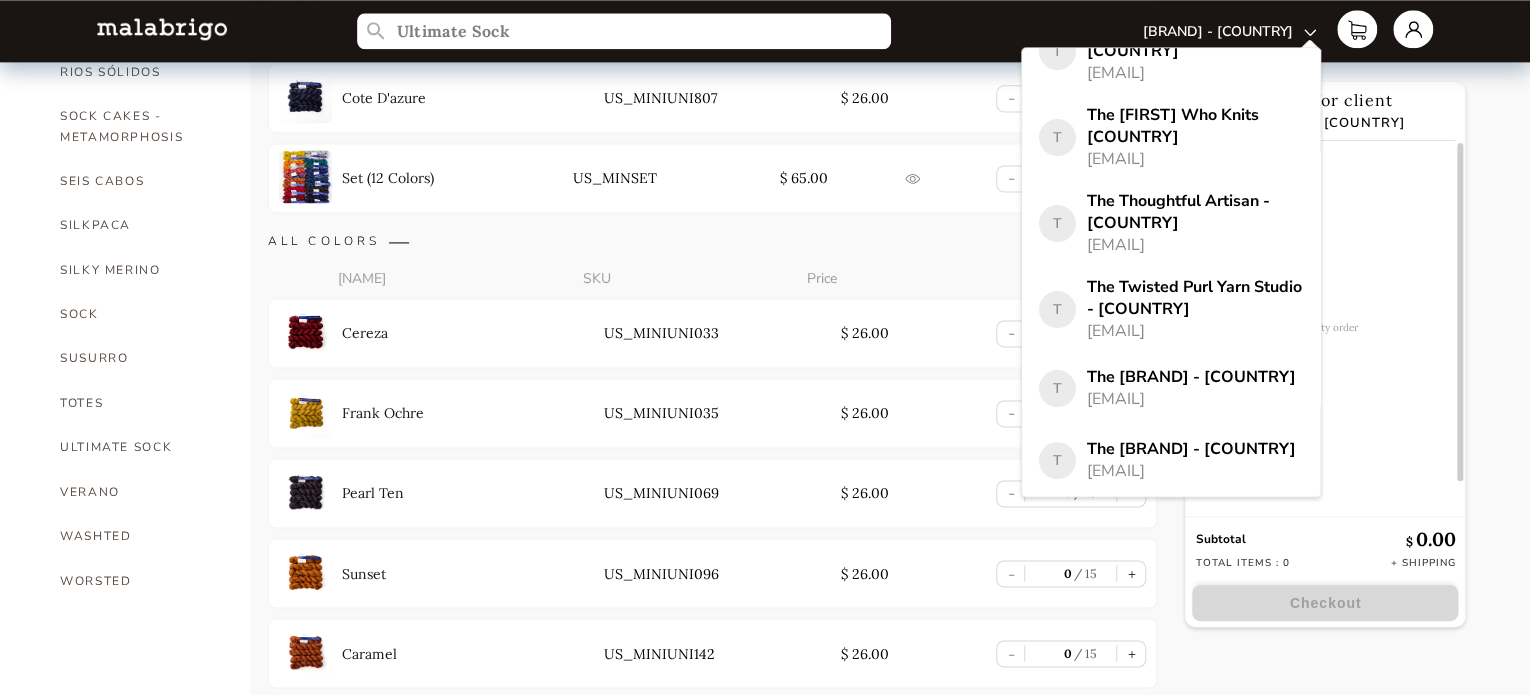 drag, startPoint x: 296, startPoint y: 171, endPoint x: 313, endPoint y: 166, distance: 17.720045 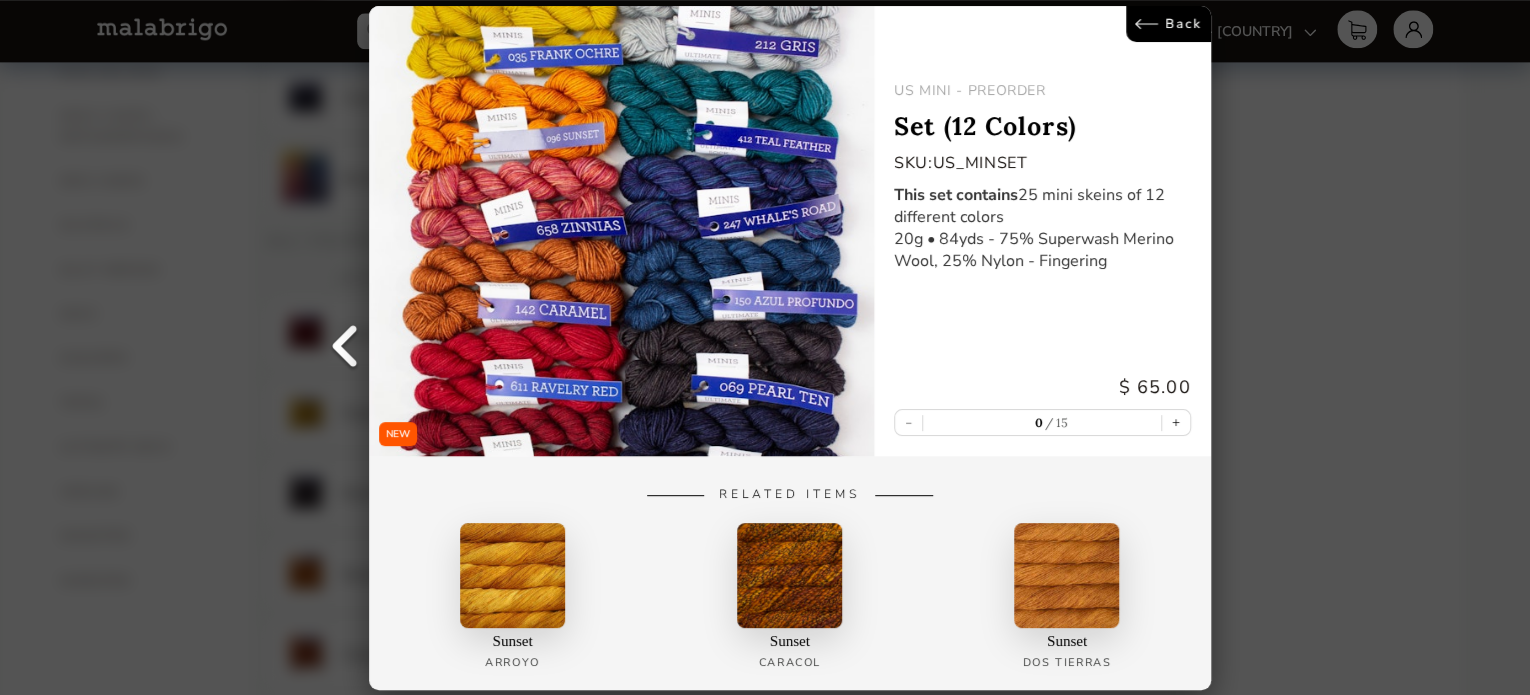 click at bounding box center (621, 231) 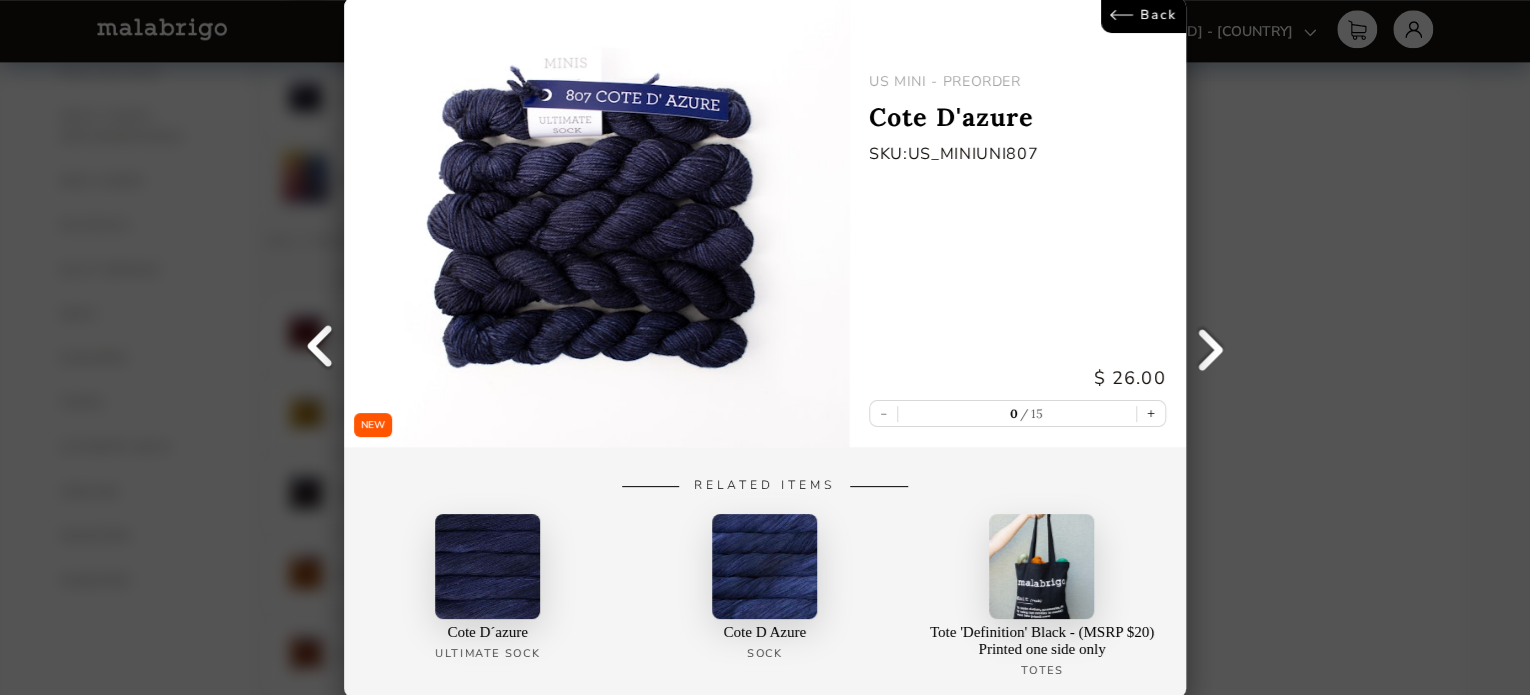 click at bounding box center [319, 348] 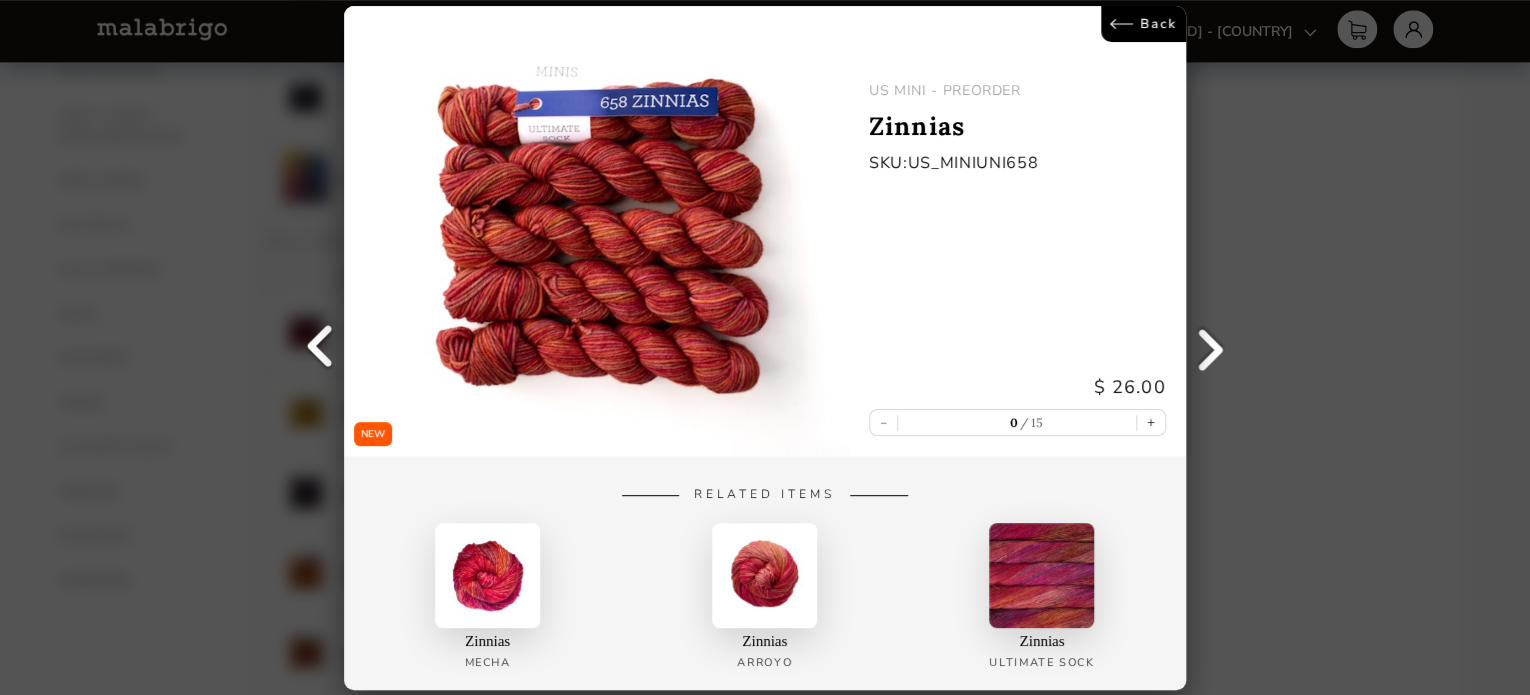 click at bounding box center (319, 348) 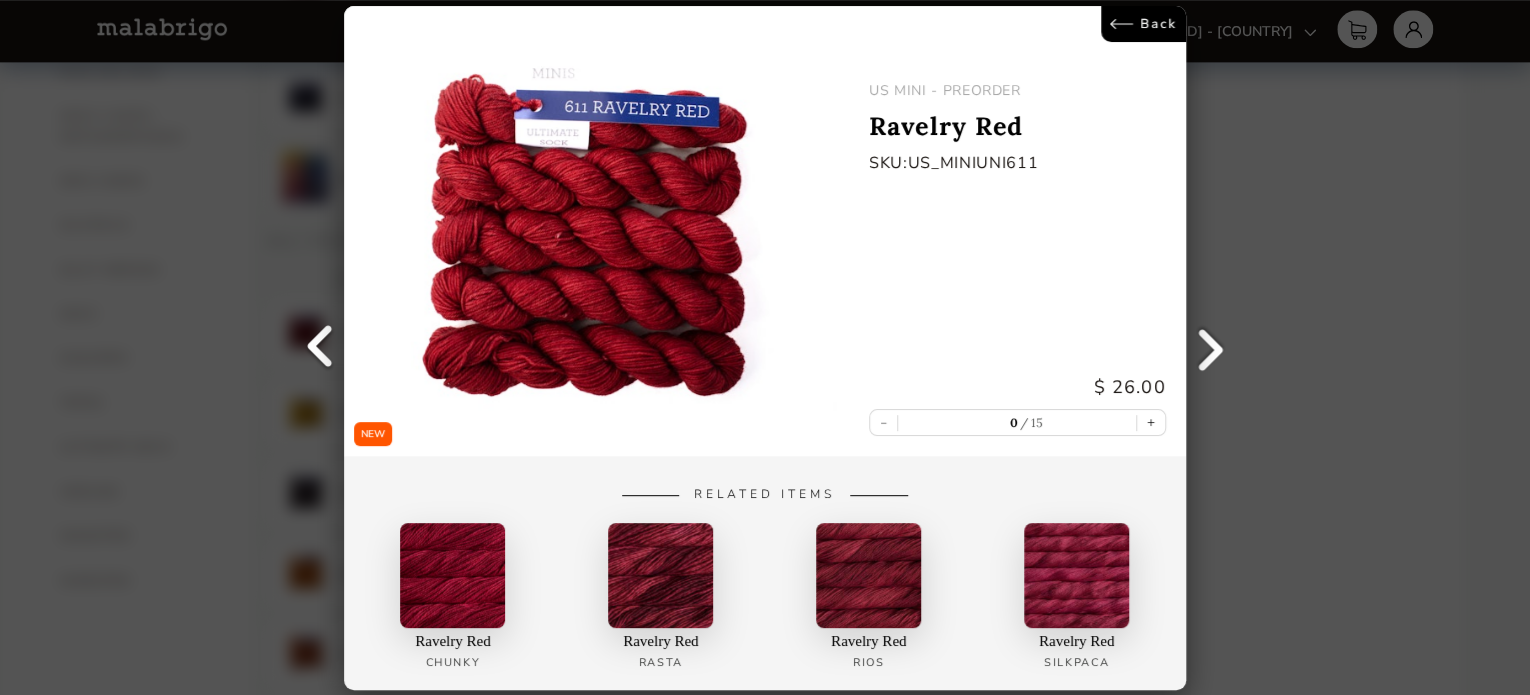 click at bounding box center (319, 348) 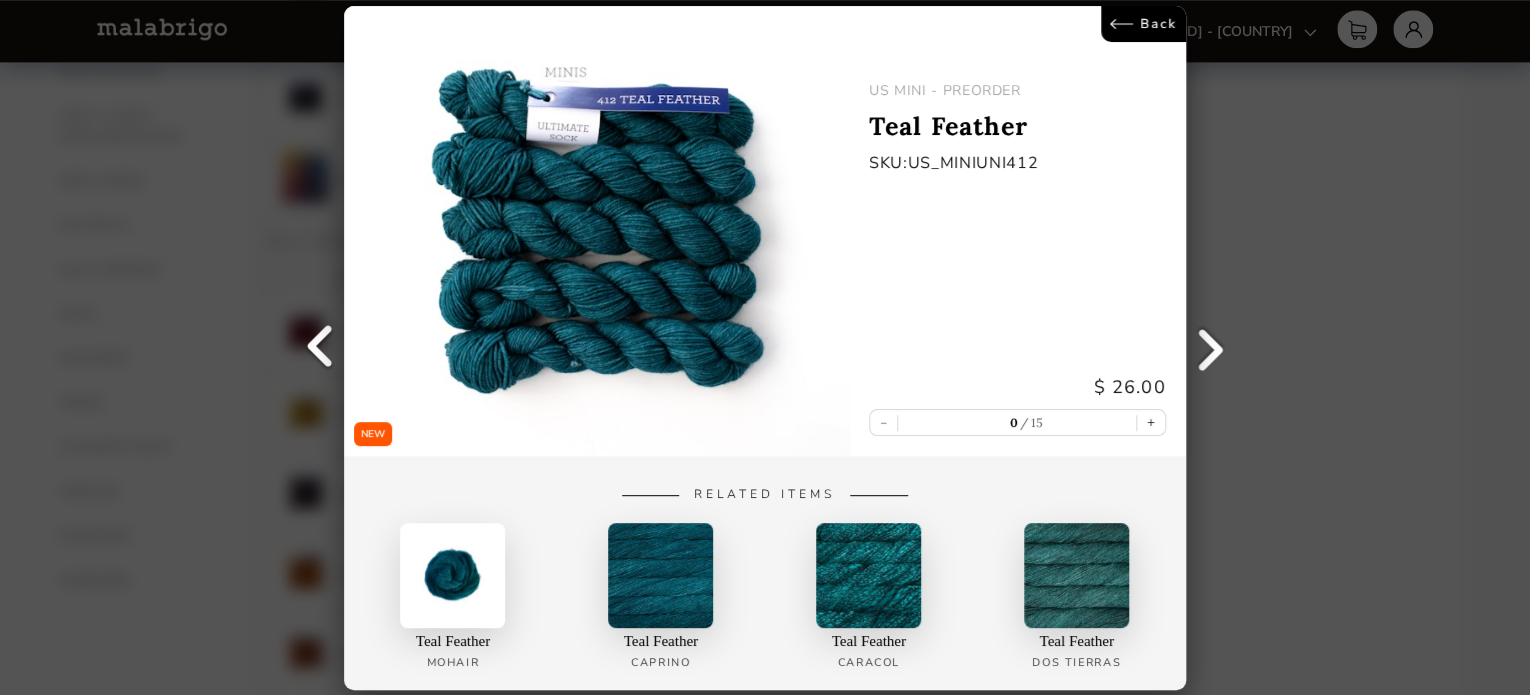 click at bounding box center (319, 348) 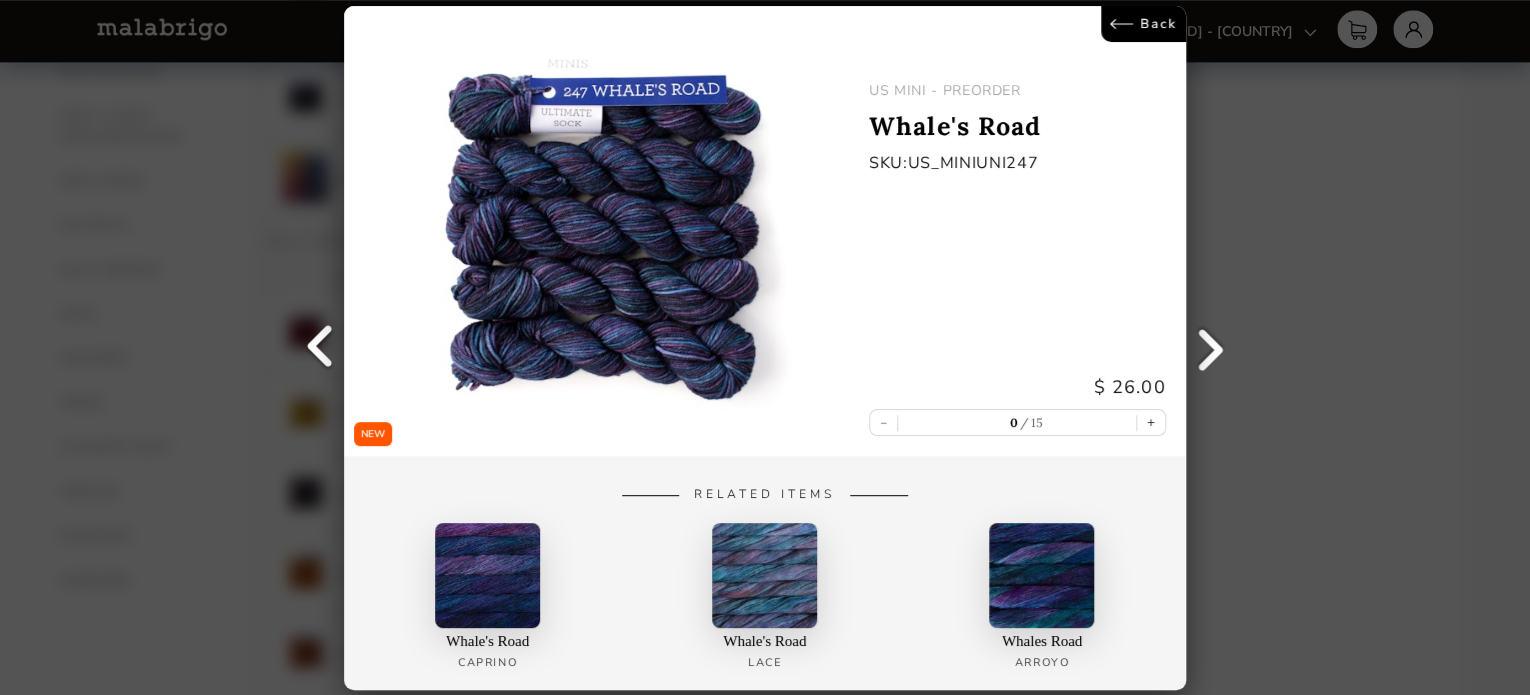 click at bounding box center [319, 348] 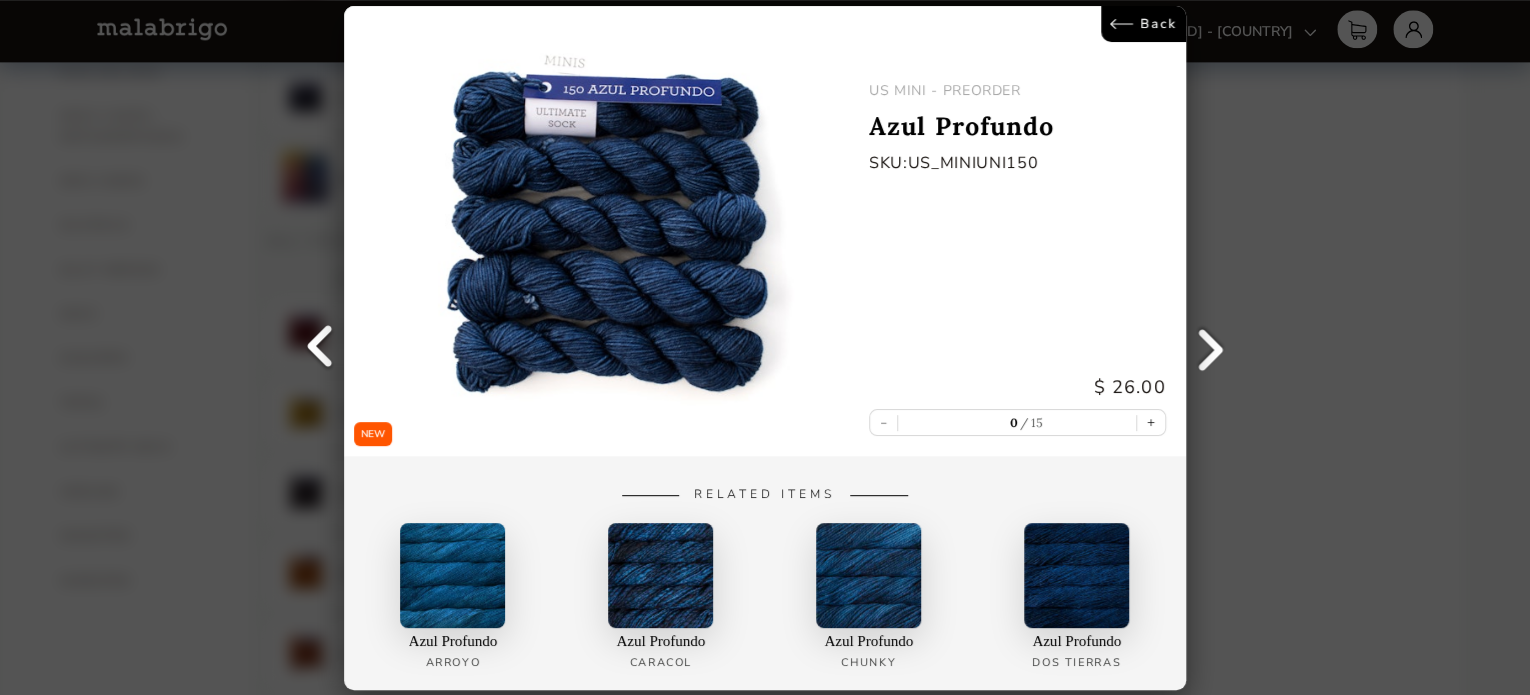 click at bounding box center (319, 348) 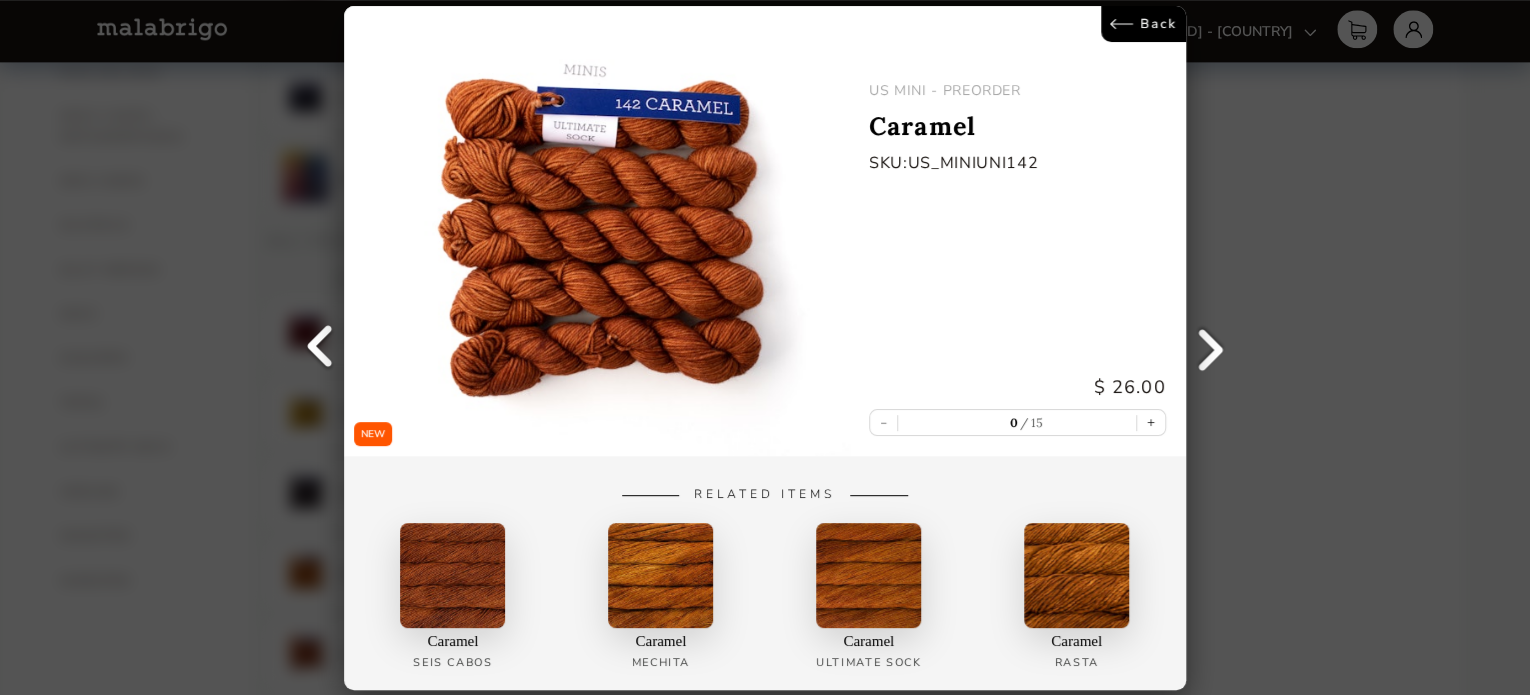 click at bounding box center (319, 348) 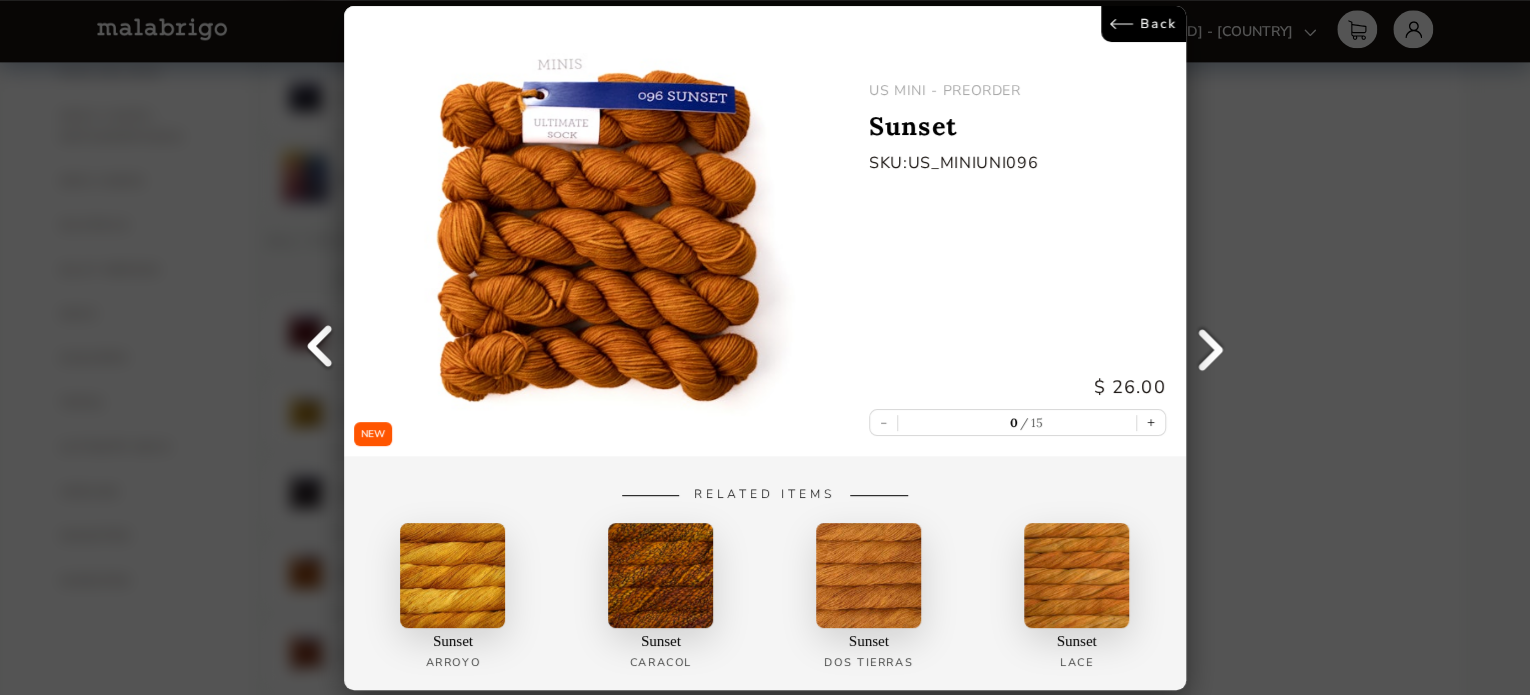 click at bounding box center (319, 348) 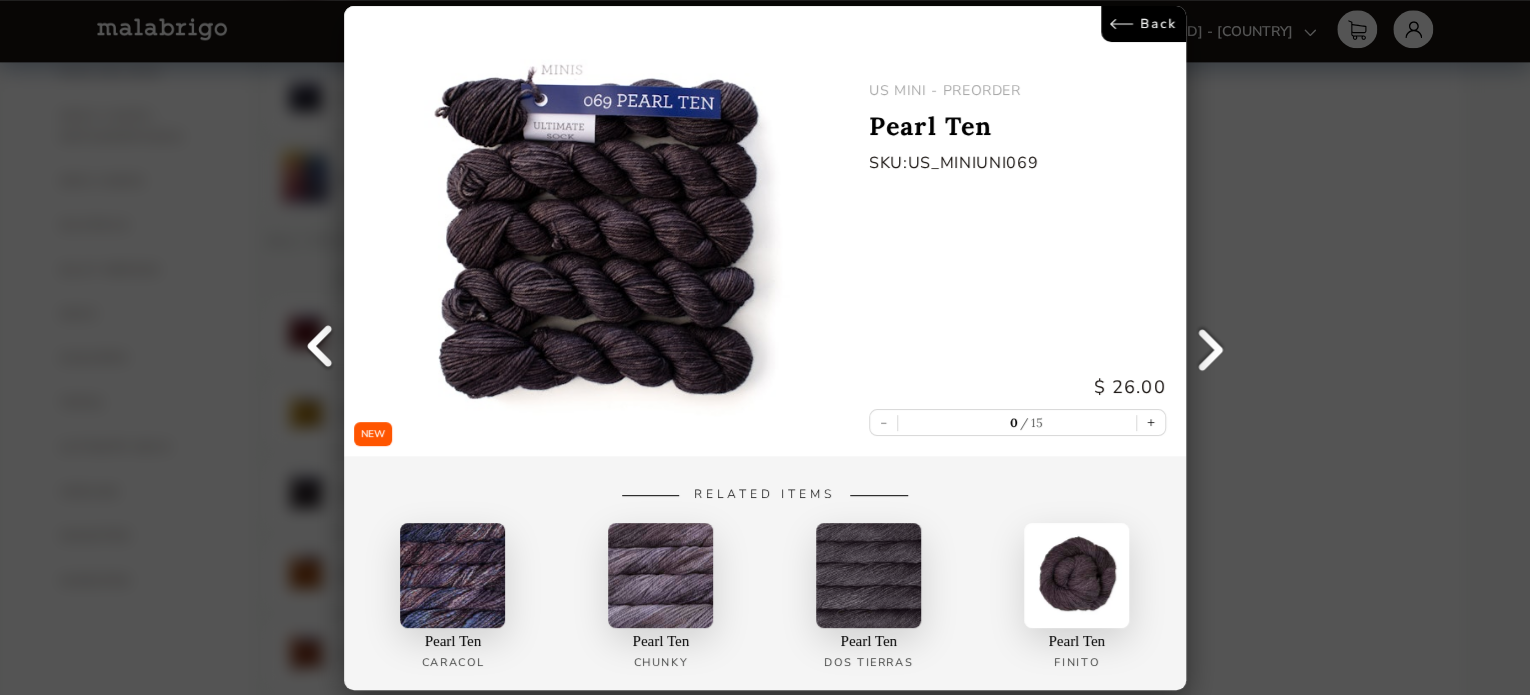 click at bounding box center [319, 348] 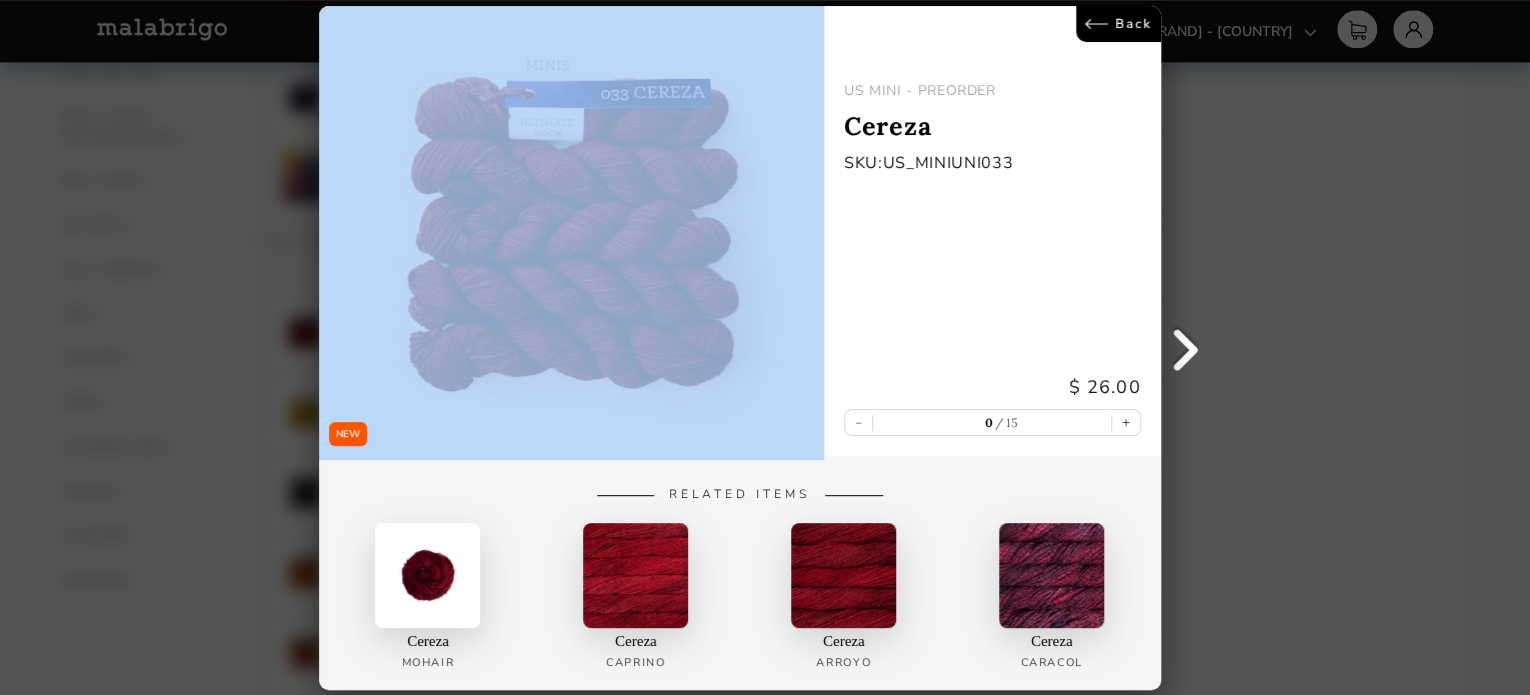 click on "NEW Back US MINI - PREORDER Cereza SKU:  US_MINIUNI033 $   26.00 - 0 15 + Related Items Cereza MOHAIR Cereza Caprino Cereza Arroyo Cereza Caracol" at bounding box center (765, 347) 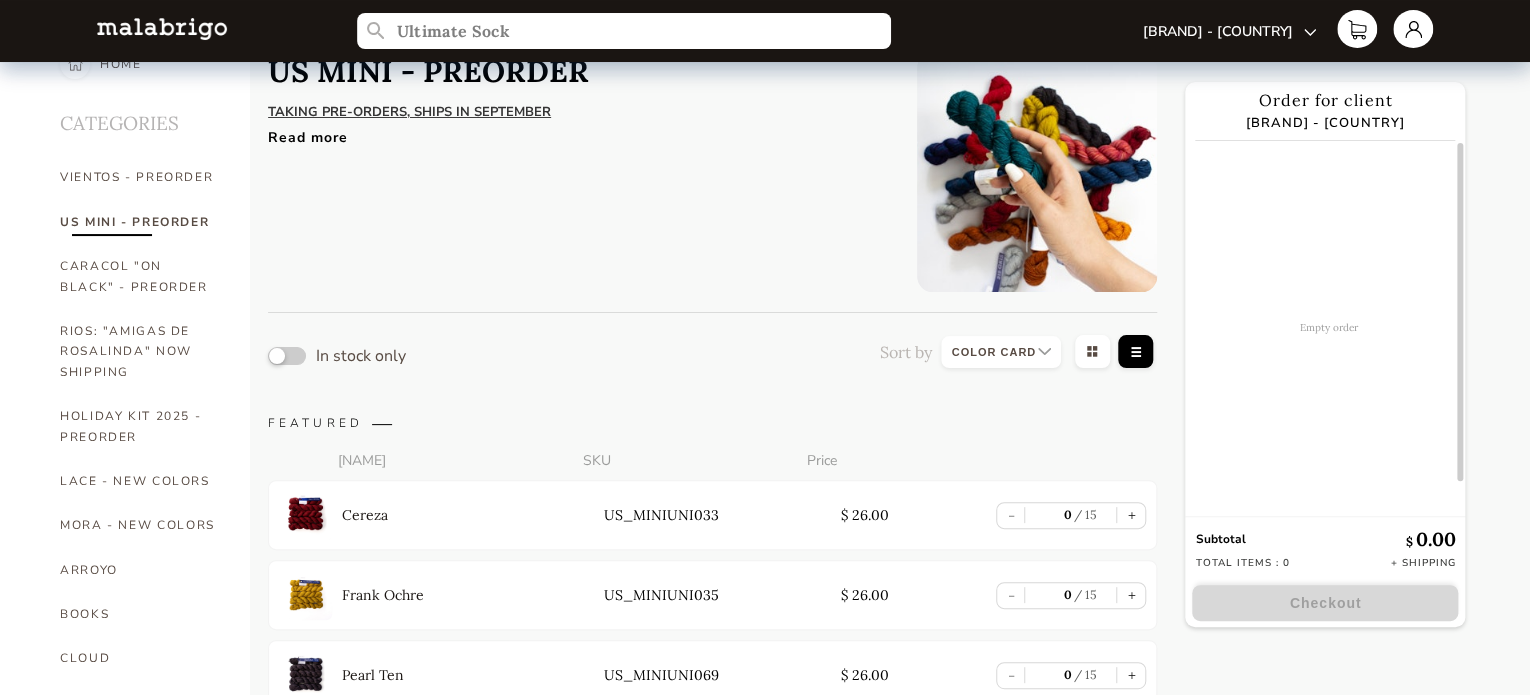 scroll, scrollTop: 0, scrollLeft: 0, axis: both 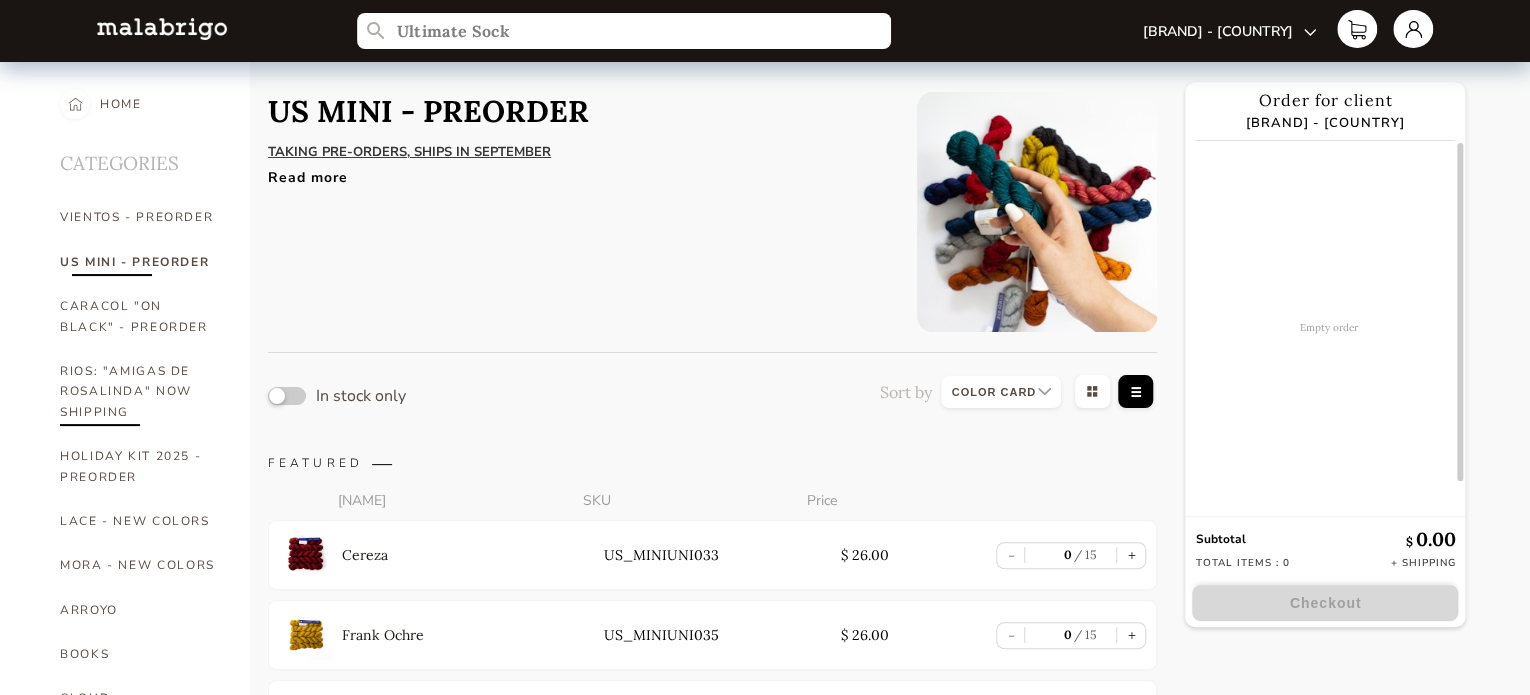 click on "RIOS: "AMIGAS DE ROSALINDA"  NOW SHIPPING" at bounding box center (140, 391) 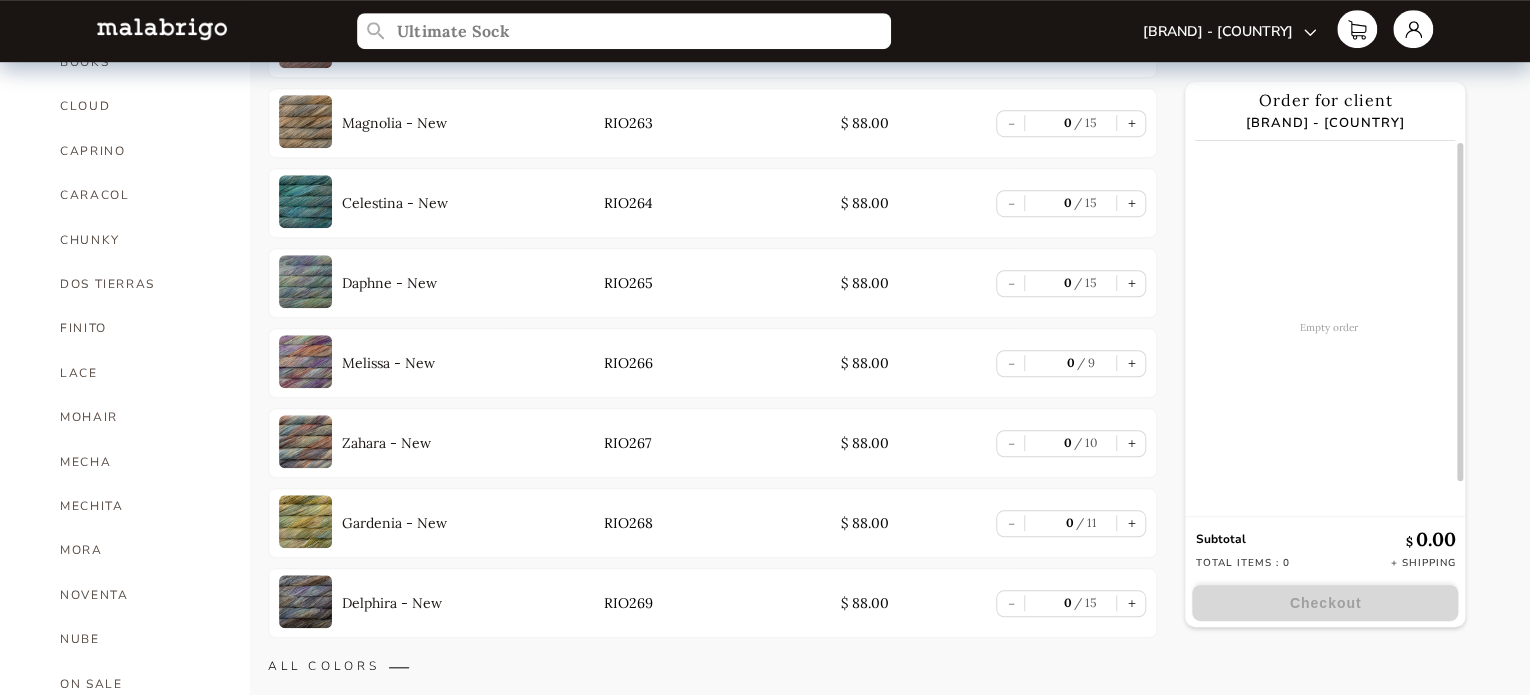 scroll, scrollTop: 598, scrollLeft: 0, axis: vertical 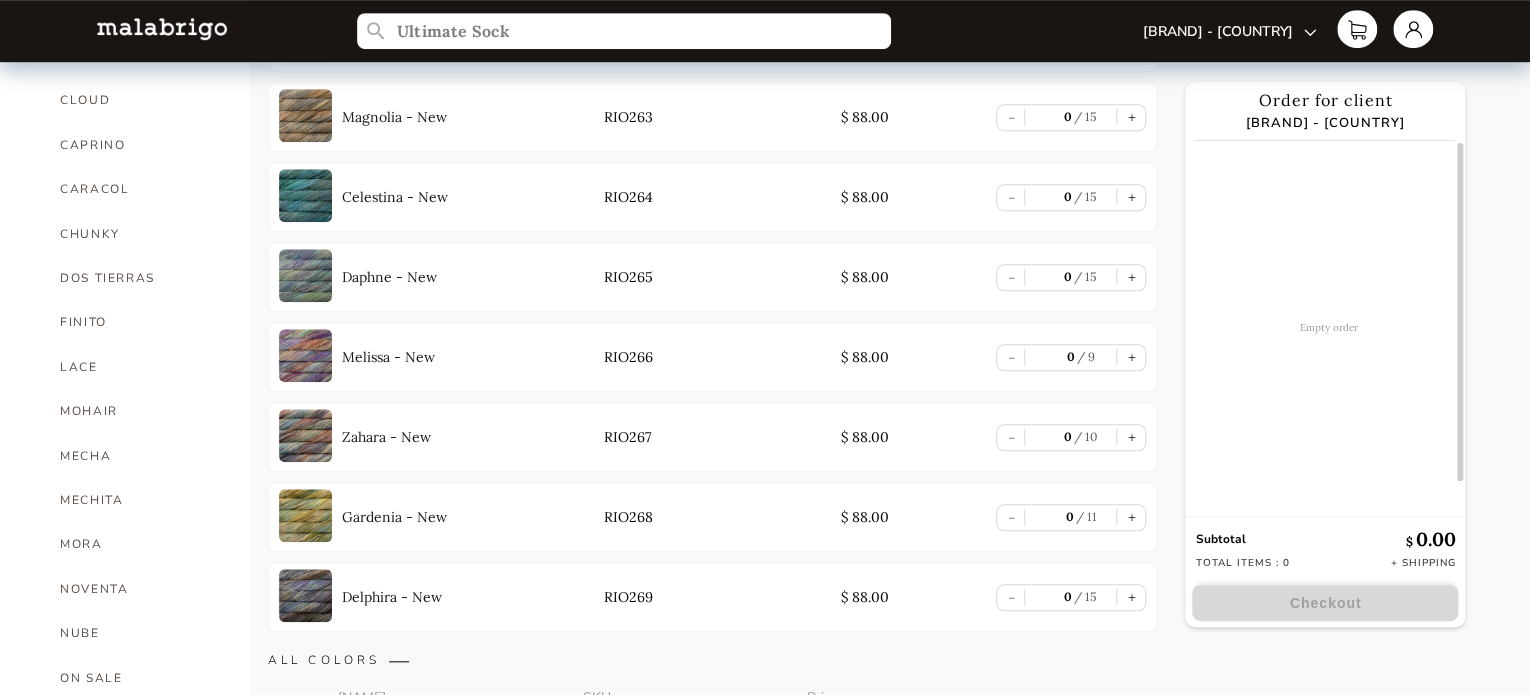 drag, startPoint x: 1523, startPoint y: 347, endPoint x: 1520, endPoint y: 402, distance: 55.081757 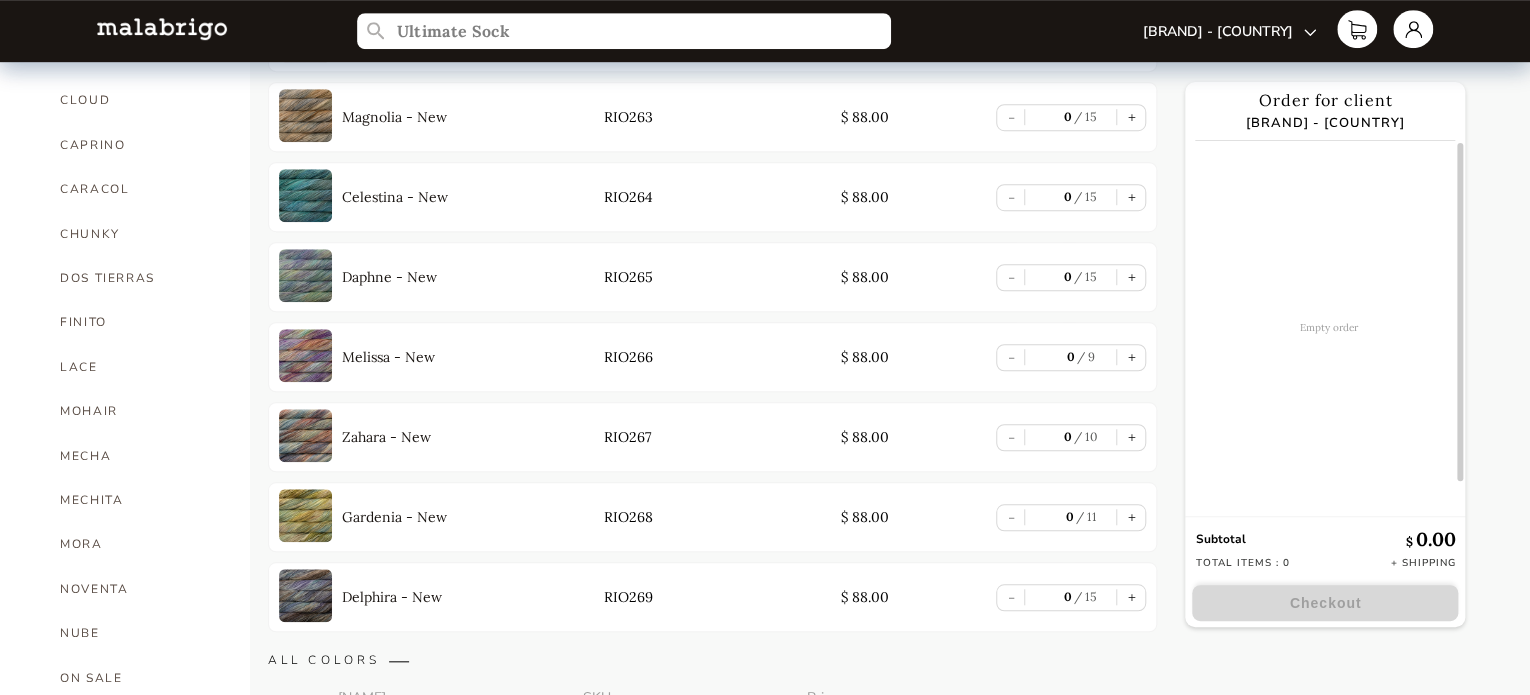 click on "Order for client [BRAND] - [COUNTRY] Empty order Subtotal $ 0.00 Total items : 0 + Shipping Checkout" at bounding box center (1352, 474) 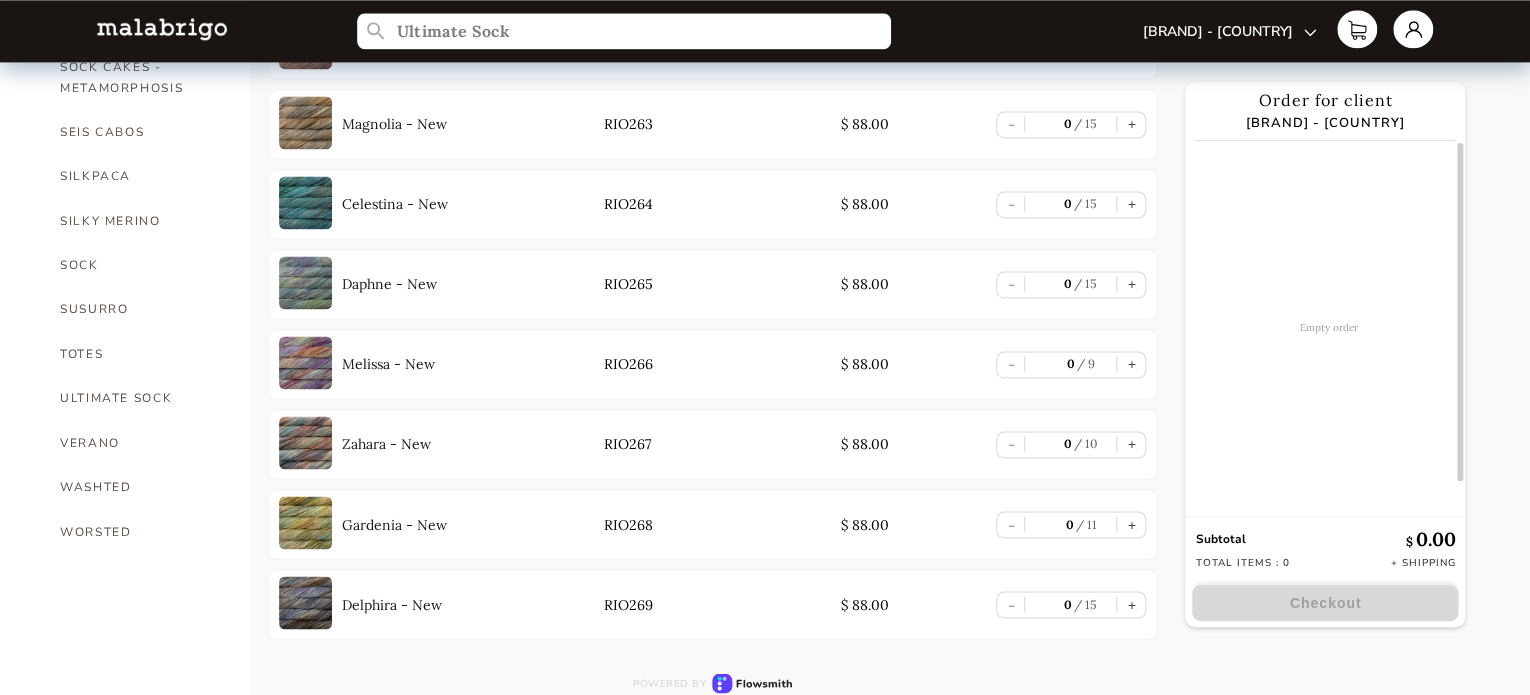 scroll, scrollTop: 0, scrollLeft: 0, axis: both 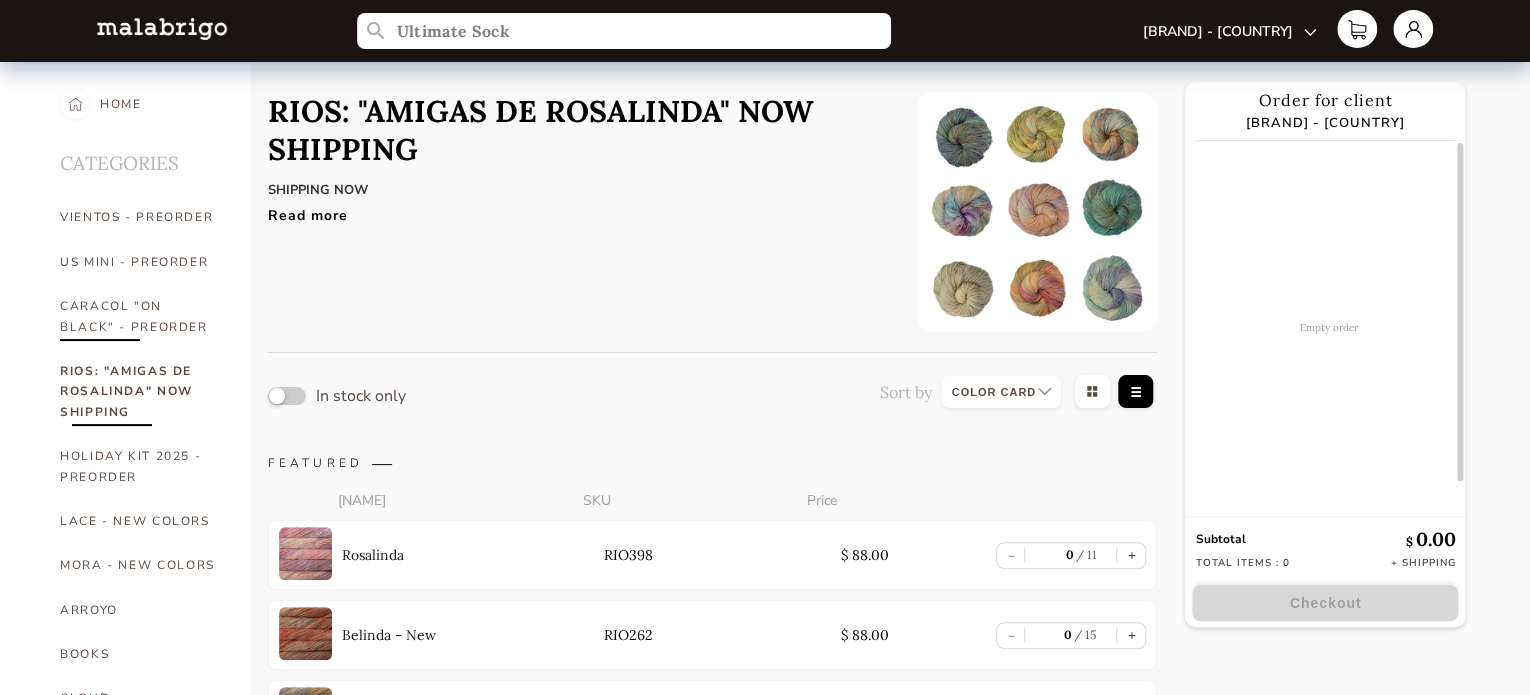 click on "CARACOL "ON BLACK" - PREORDER" at bounding box center (140, 316) 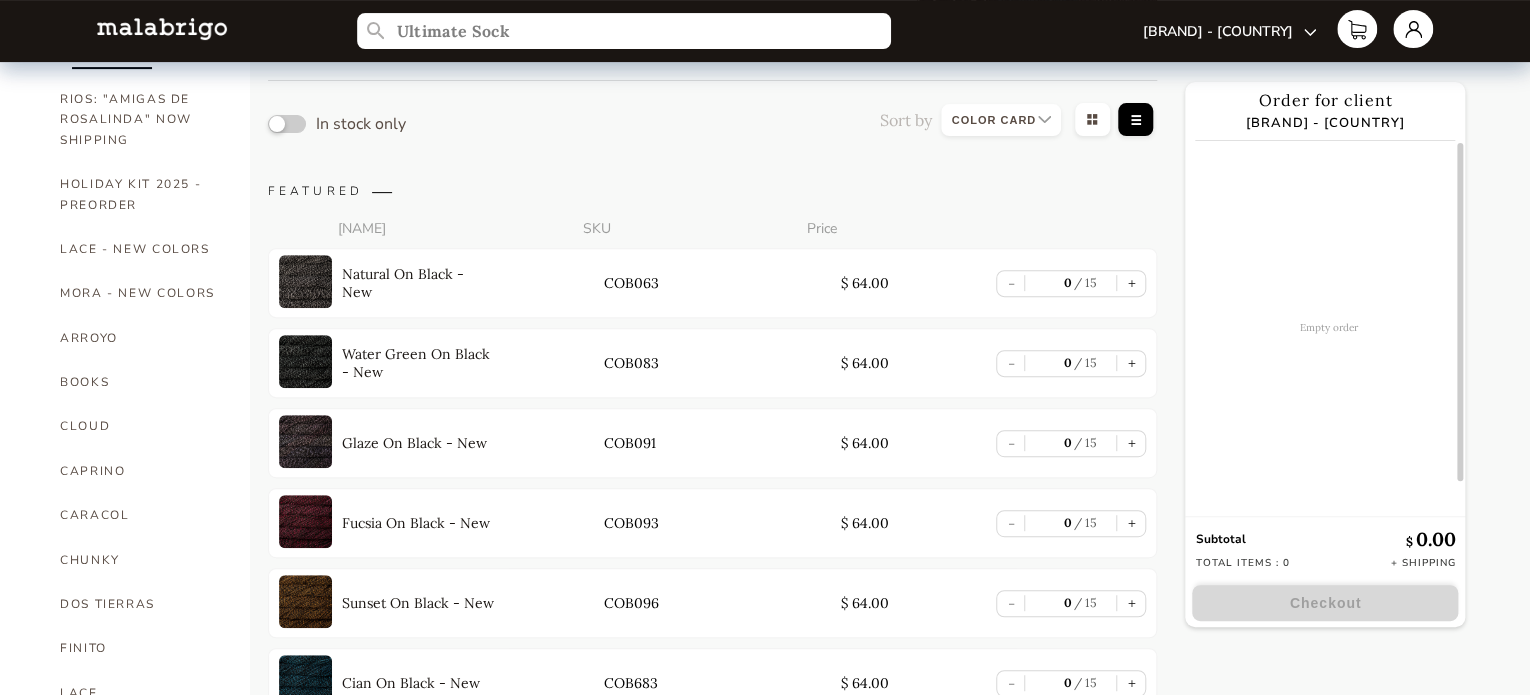 scroll, scrollTop: 300, scrollLeft: 0, axis: vertical 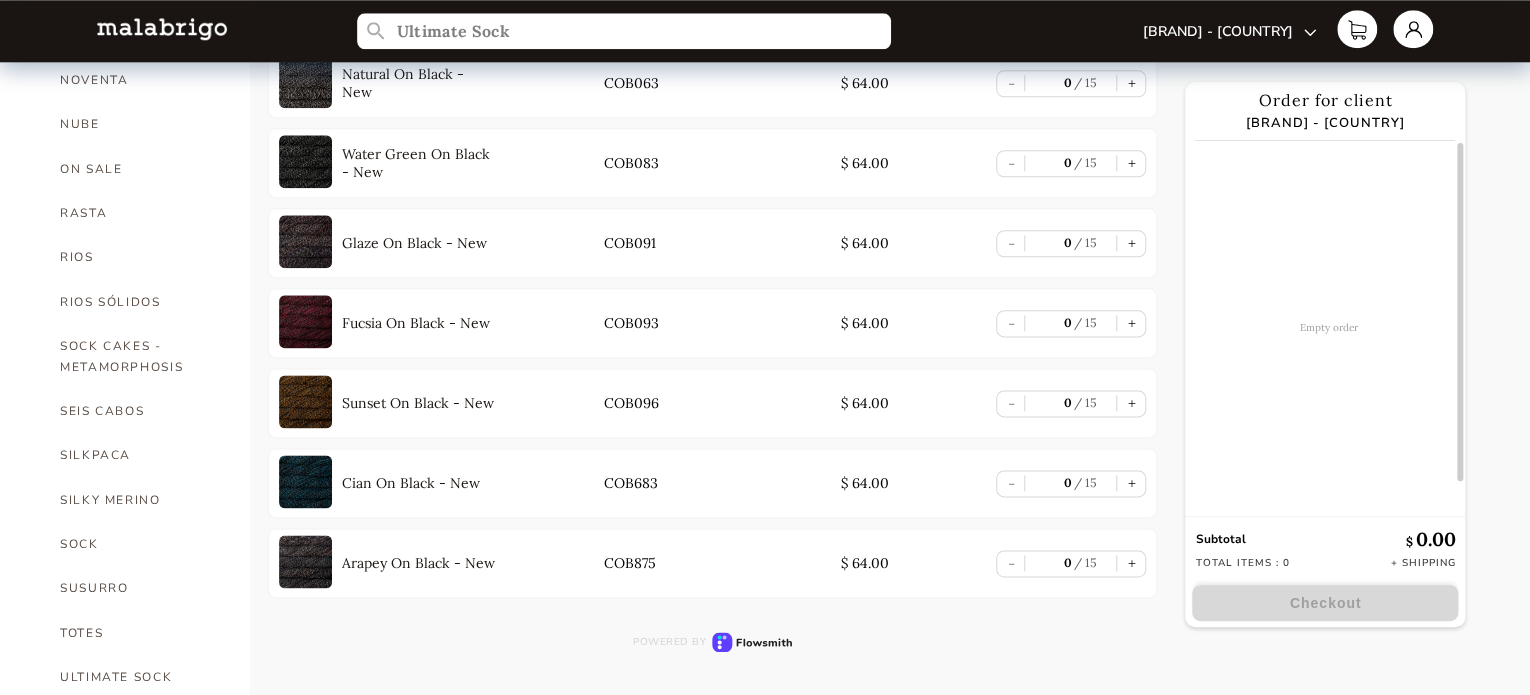 click at bounding box center (305, 561) 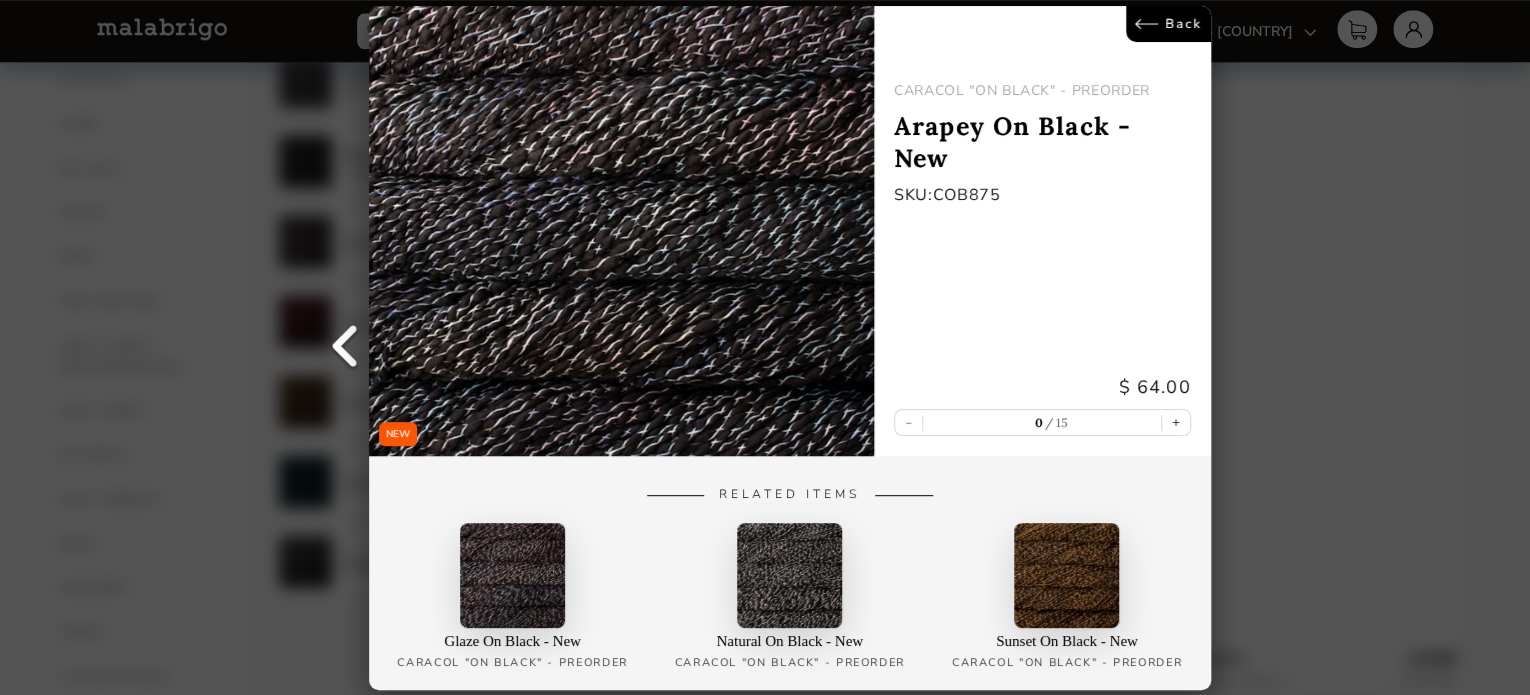 click at bounding box center [344, 348] 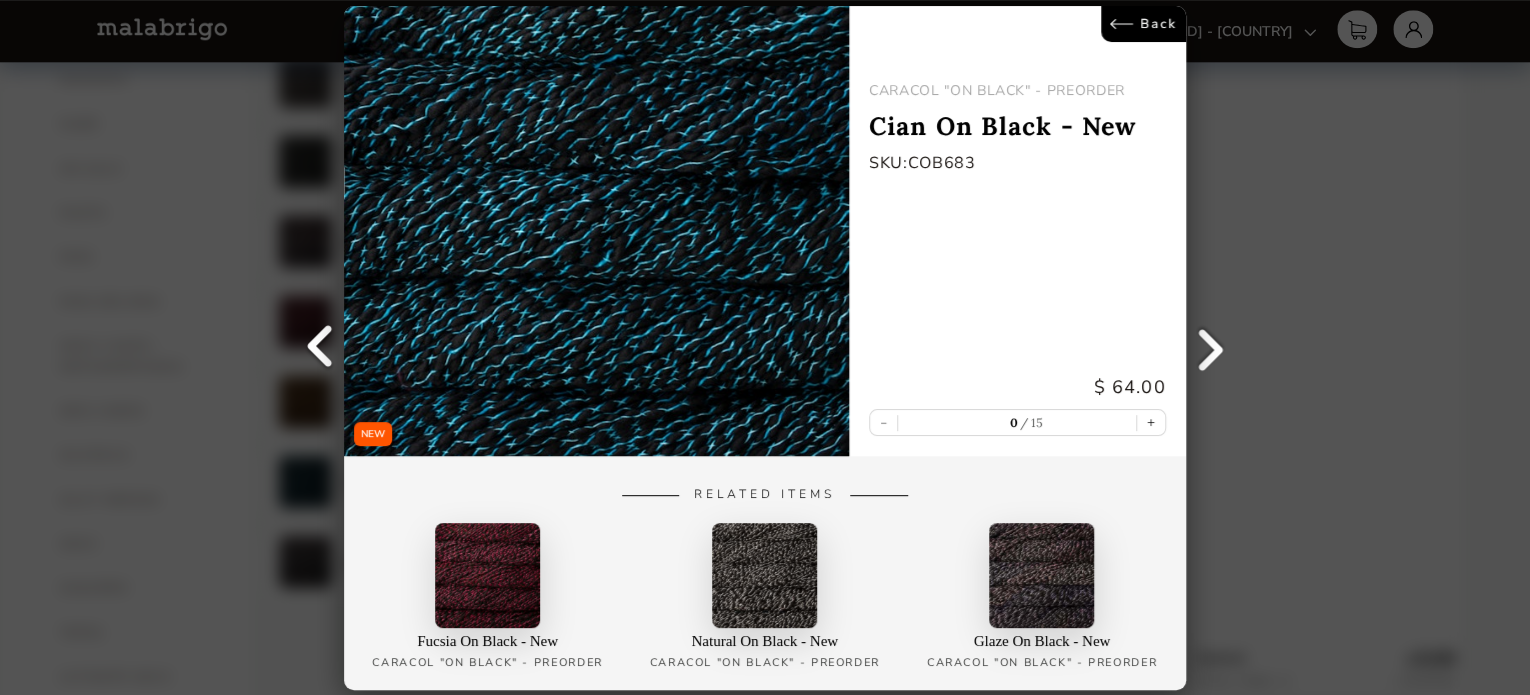 click at bounding box center (319, 348) 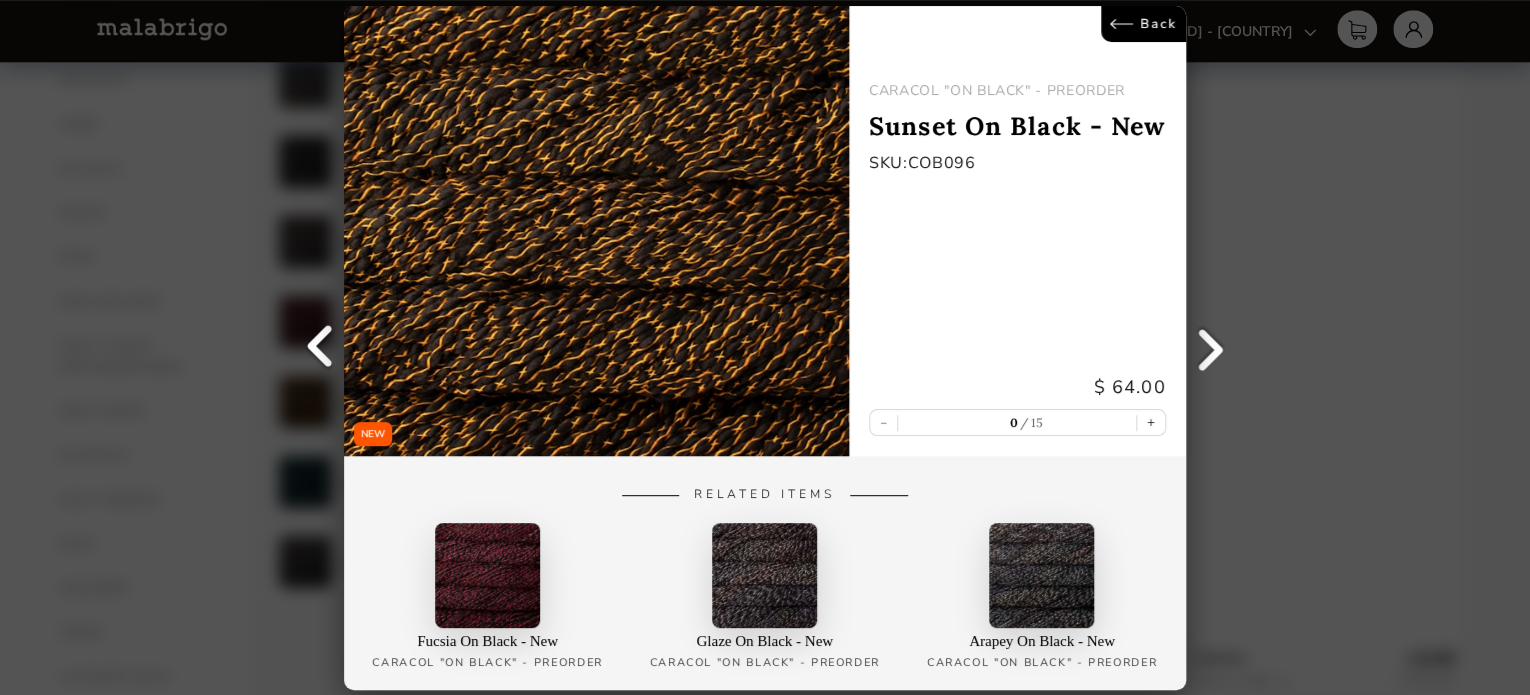 click at bounding box center (319, 348) 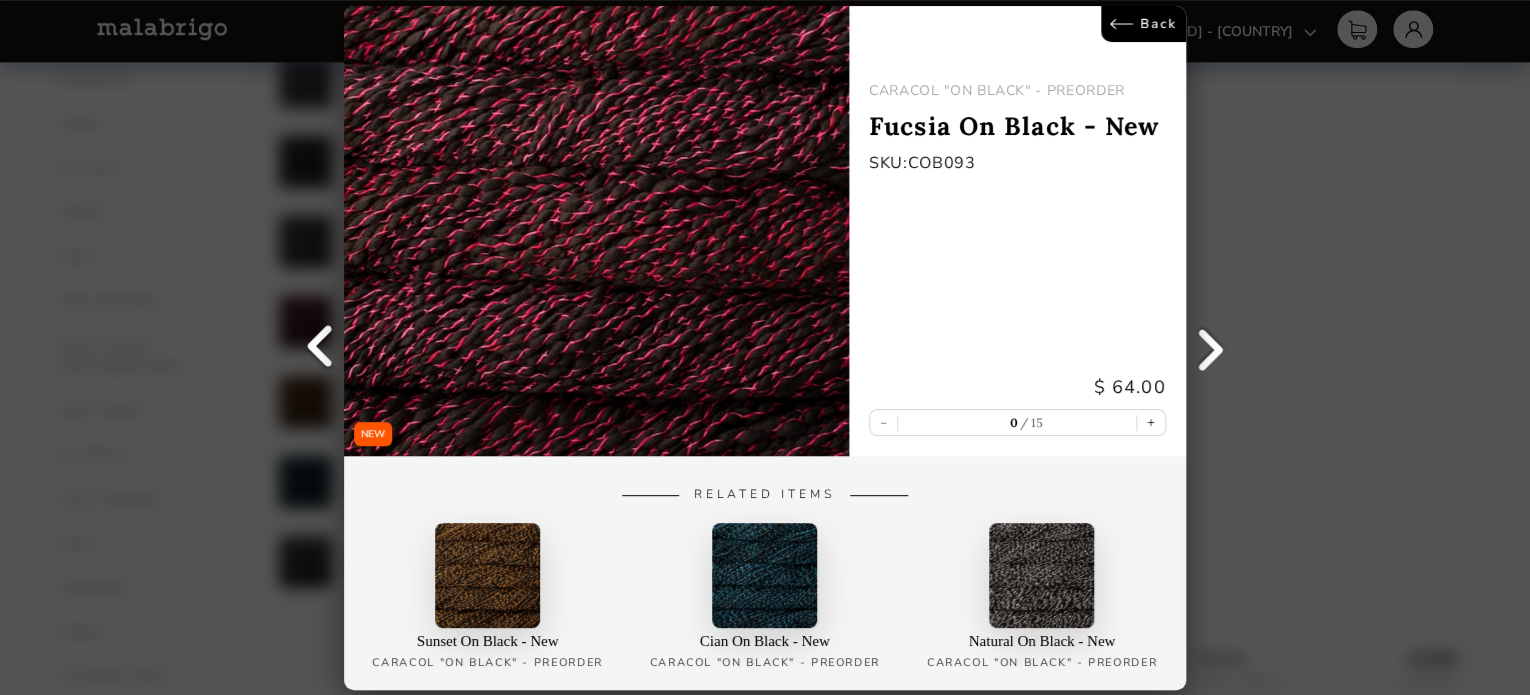 click at bounding box center [319, 348] 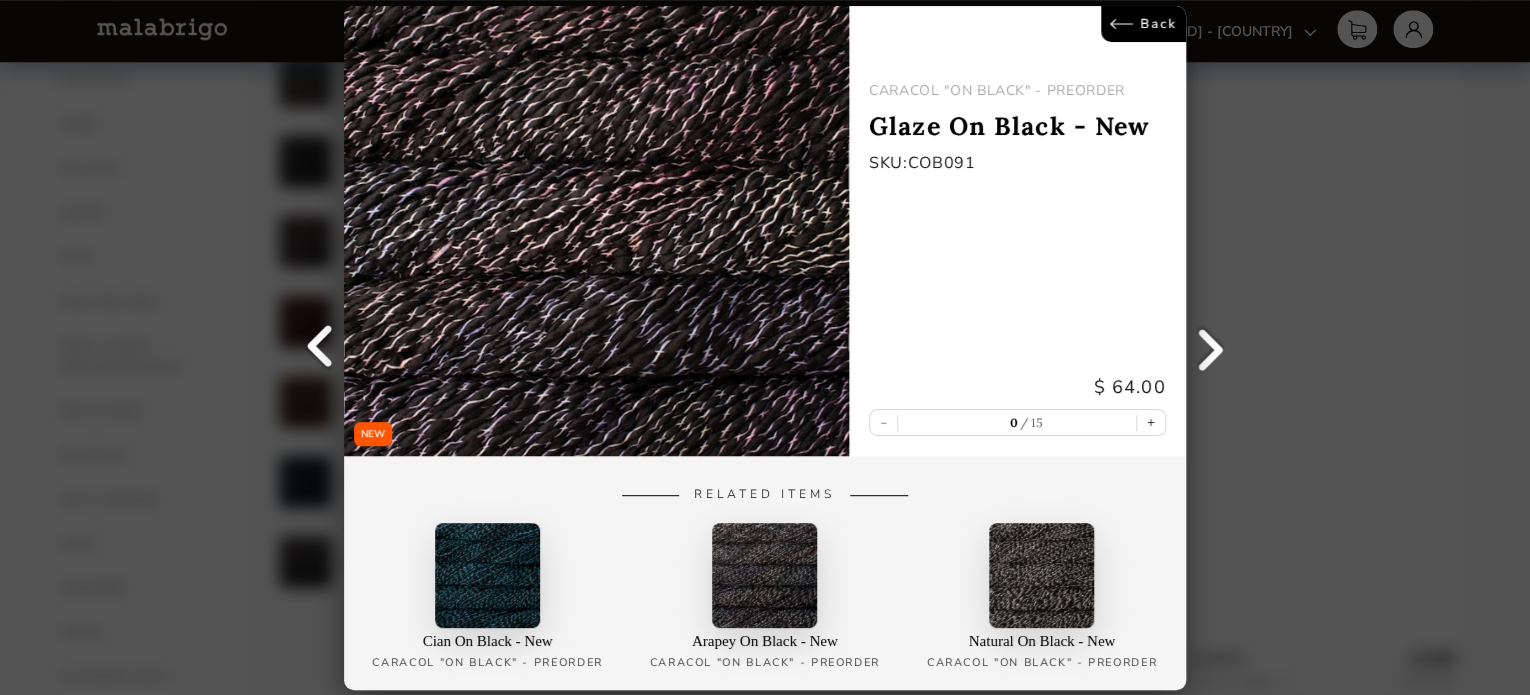 click at bounding box center (319, 348) 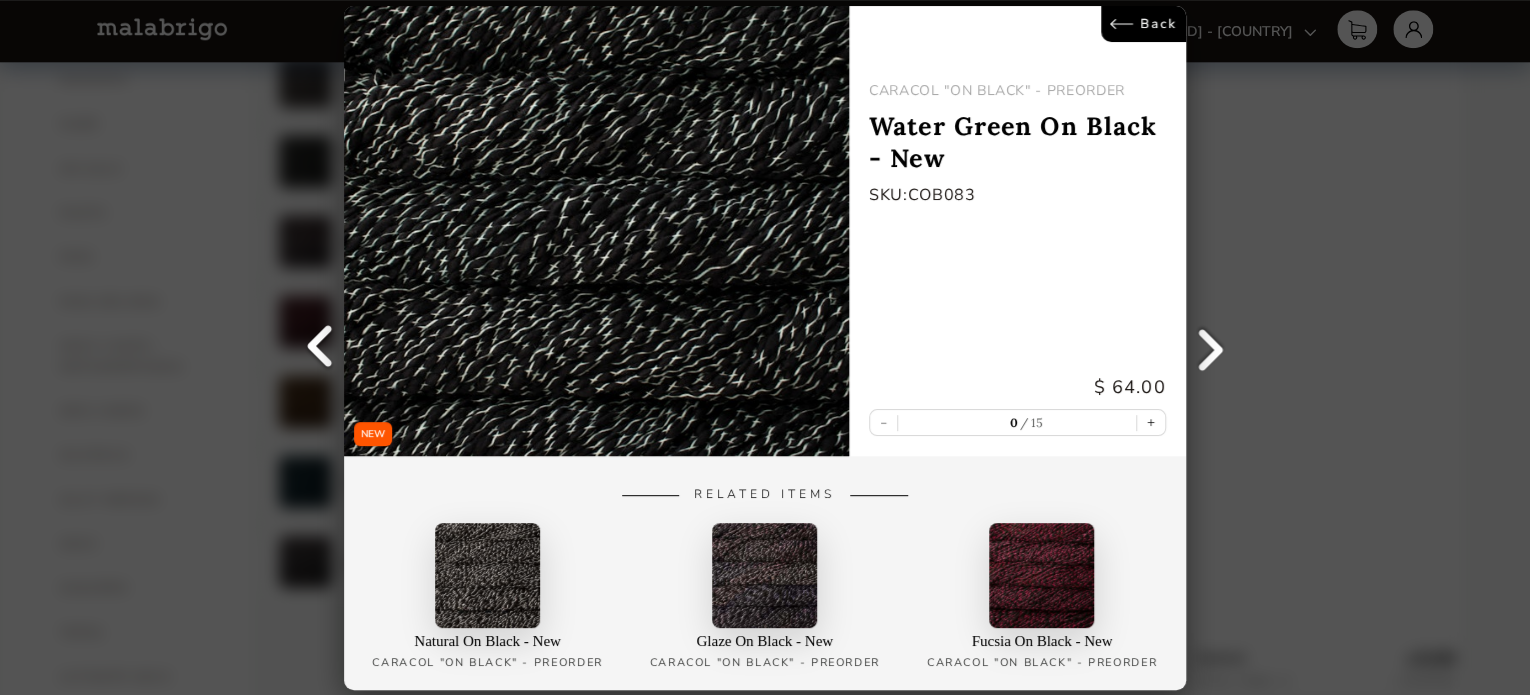 click at bounding box center (319, 348) 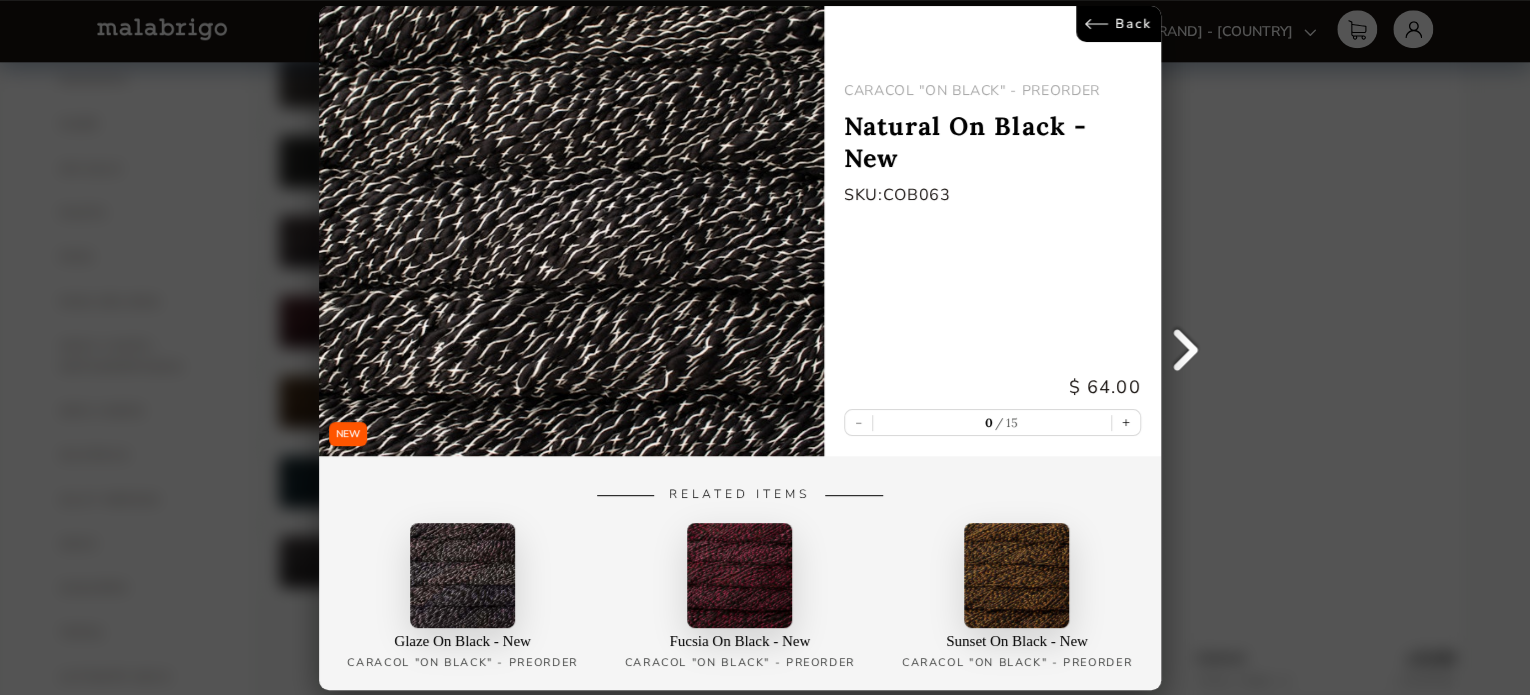 click at bounding box center [571, 231] 